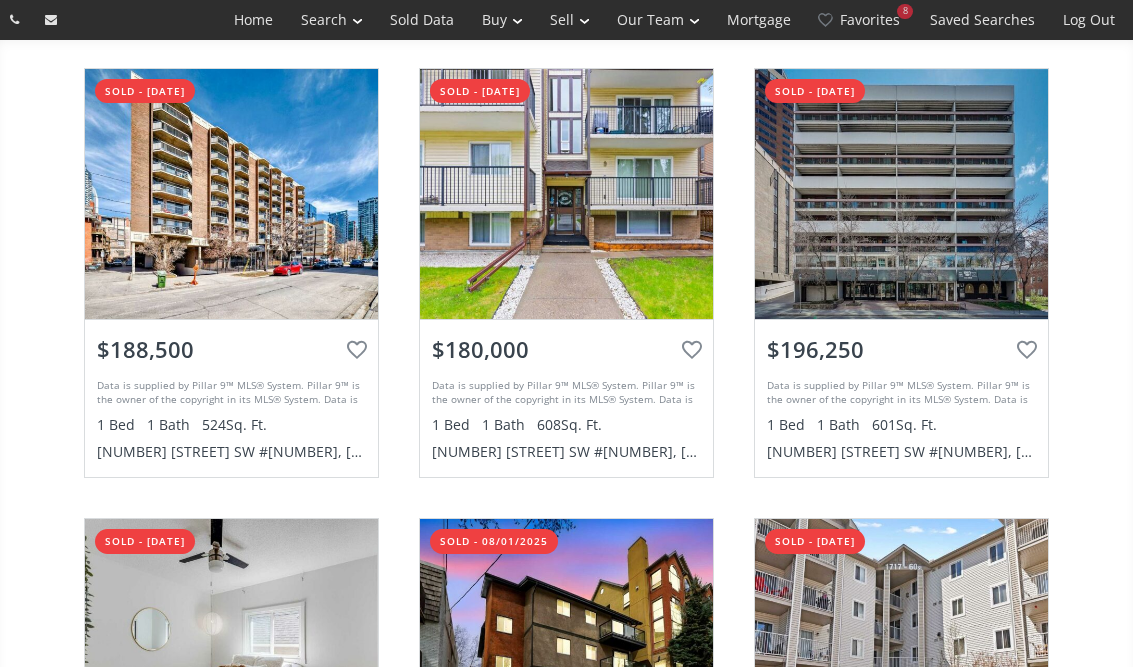 scroll, scrollTop: 0, scrollLeft: 0, axis: both 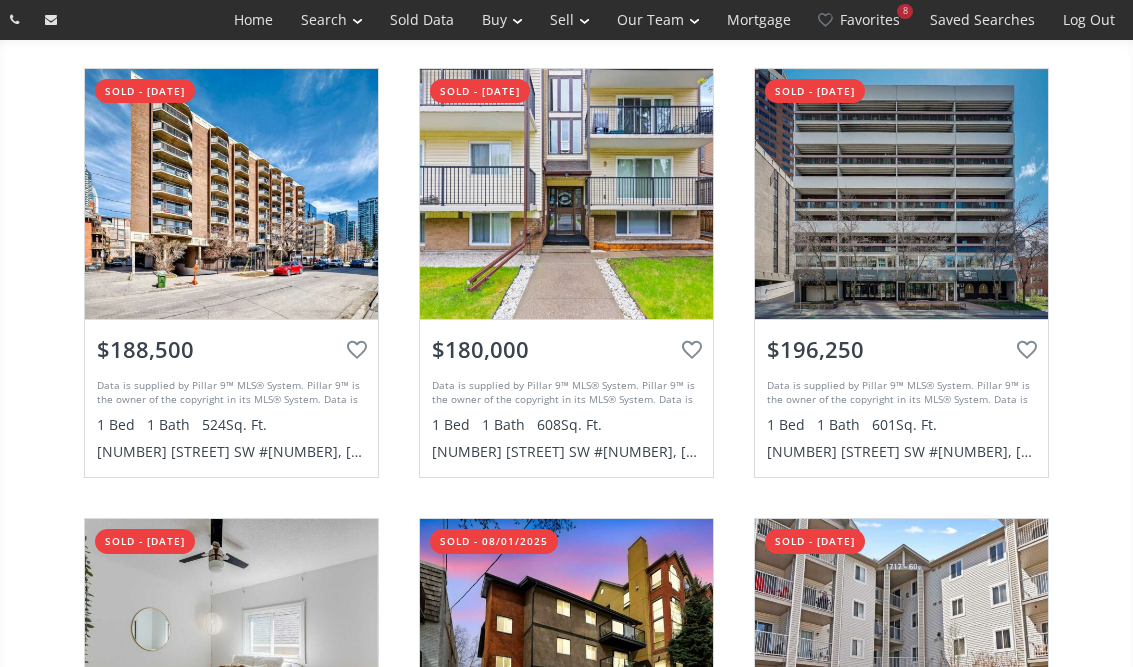 click on "Favorites 8" at bounding box center (860, 20) 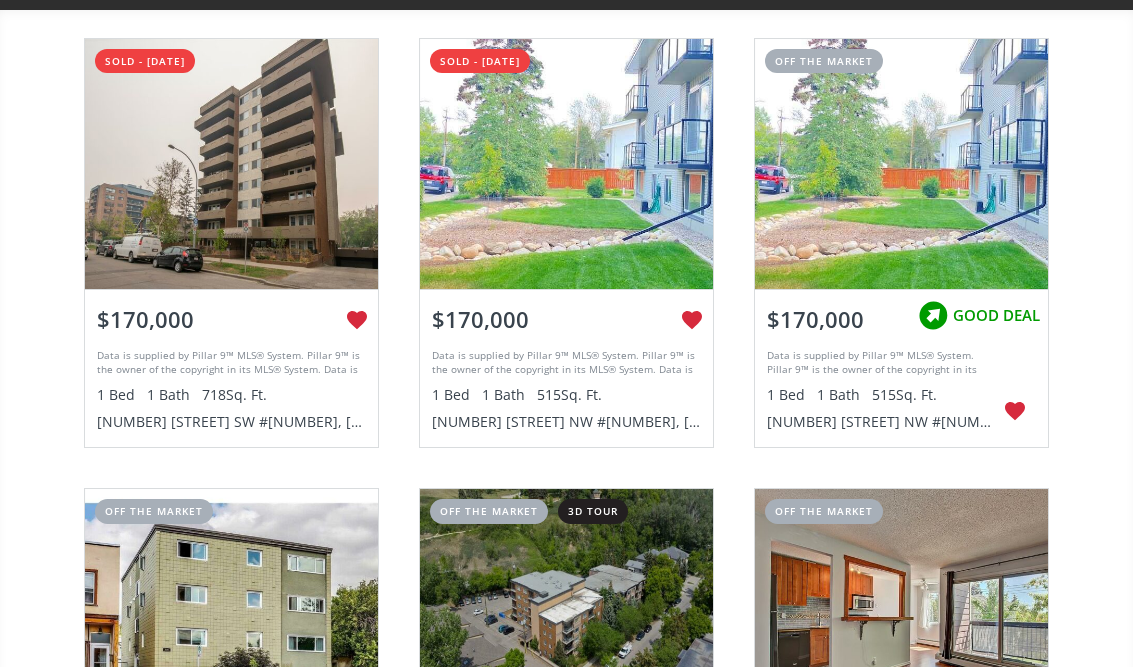 scroll, scrollTop: 0, scrollLeft: 0, axis: both 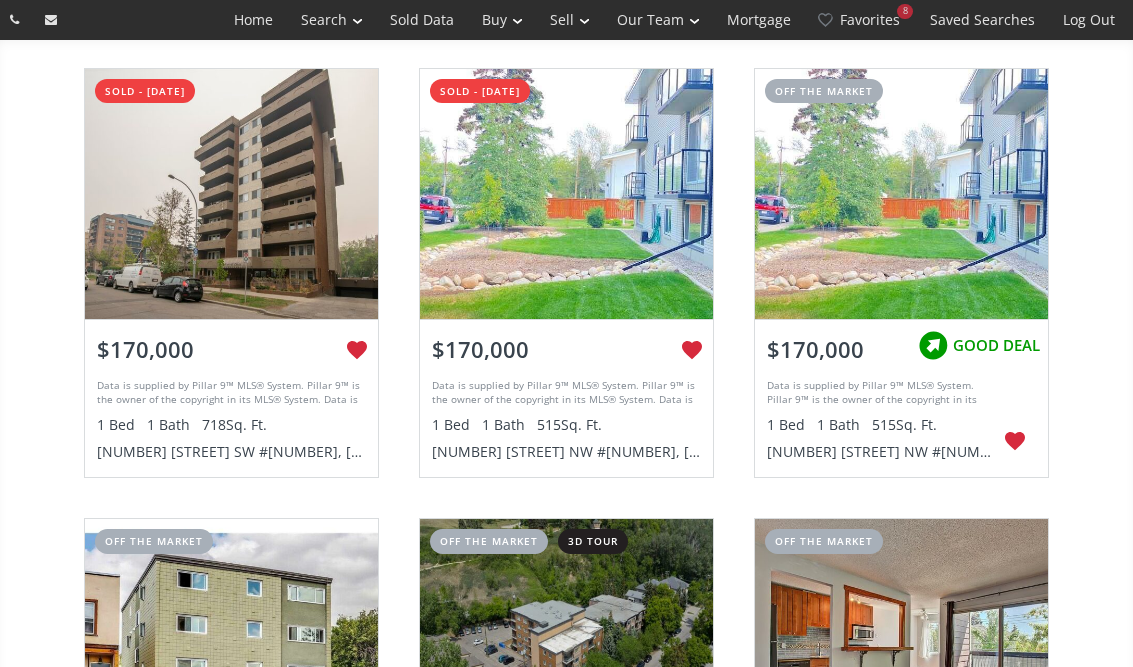 click on "Advanced Search" at bounding box center [0, 0] 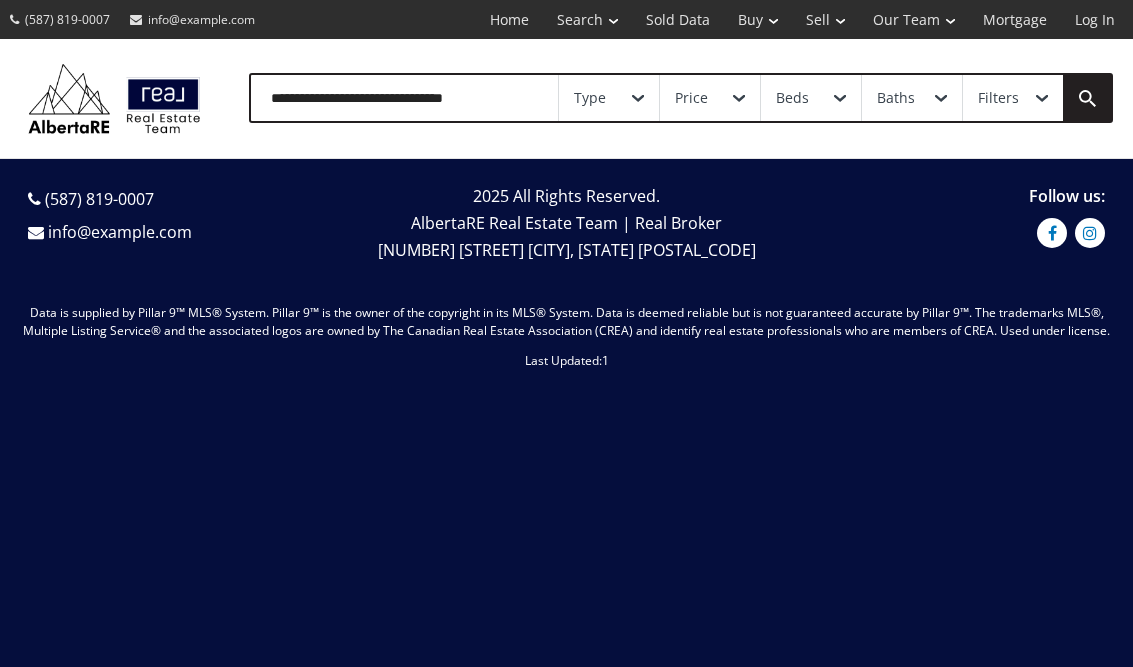 scroll, scrollTop: 0, scrollLeft: 0, axis: both 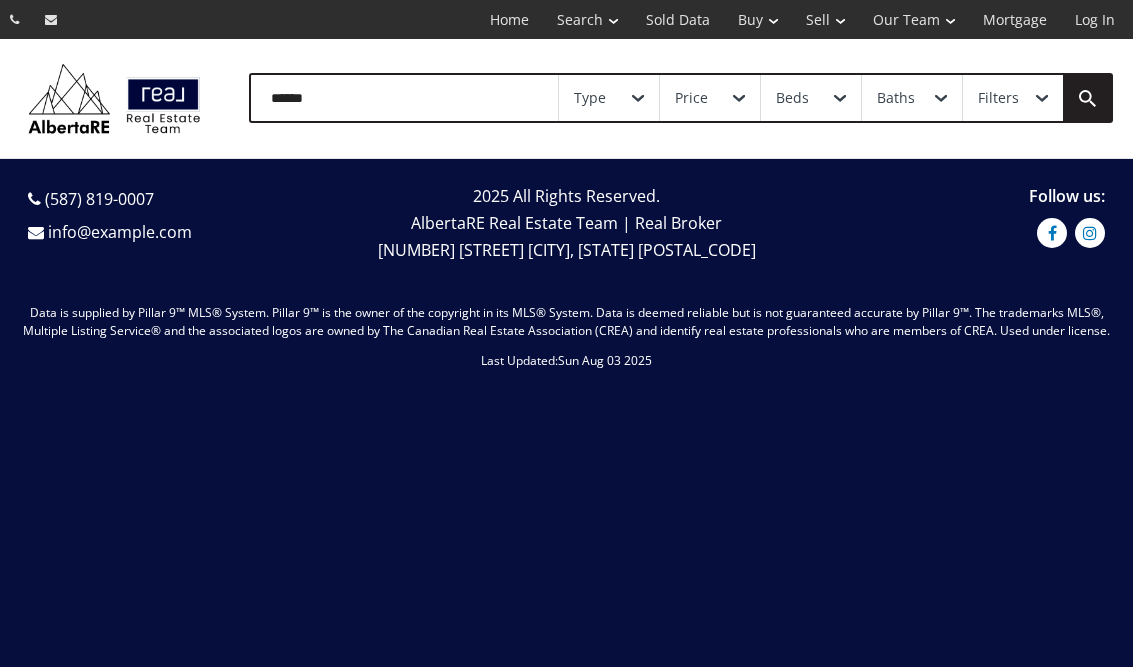 click on "Filters" at bounding box center [1013, 98] 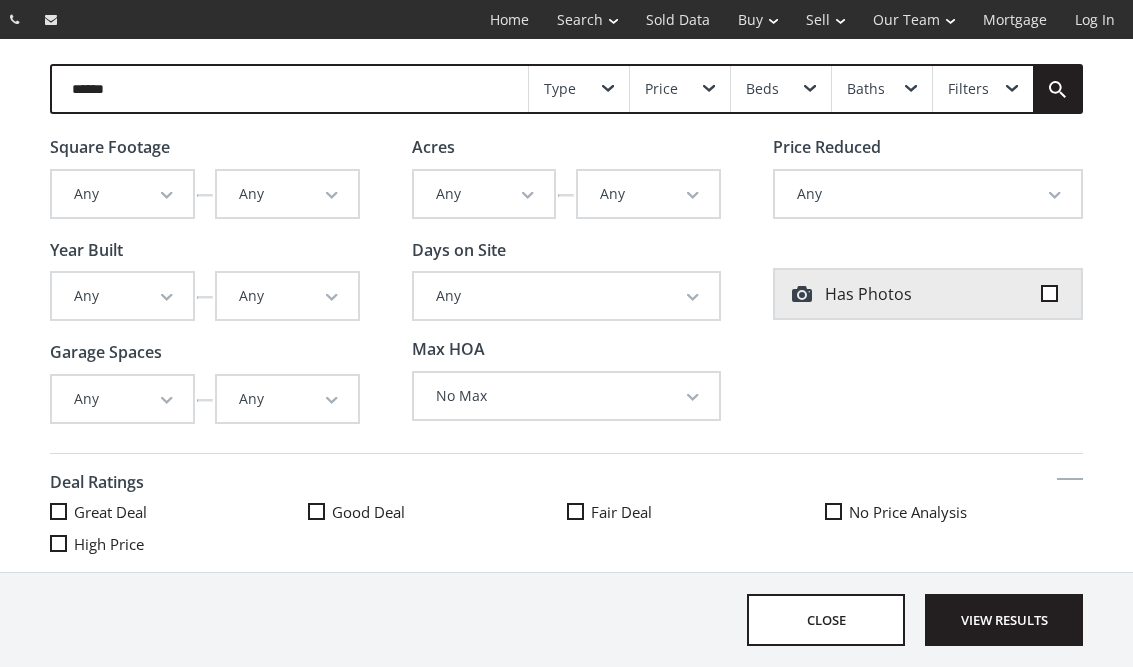 click at bounding box center [58, 511] 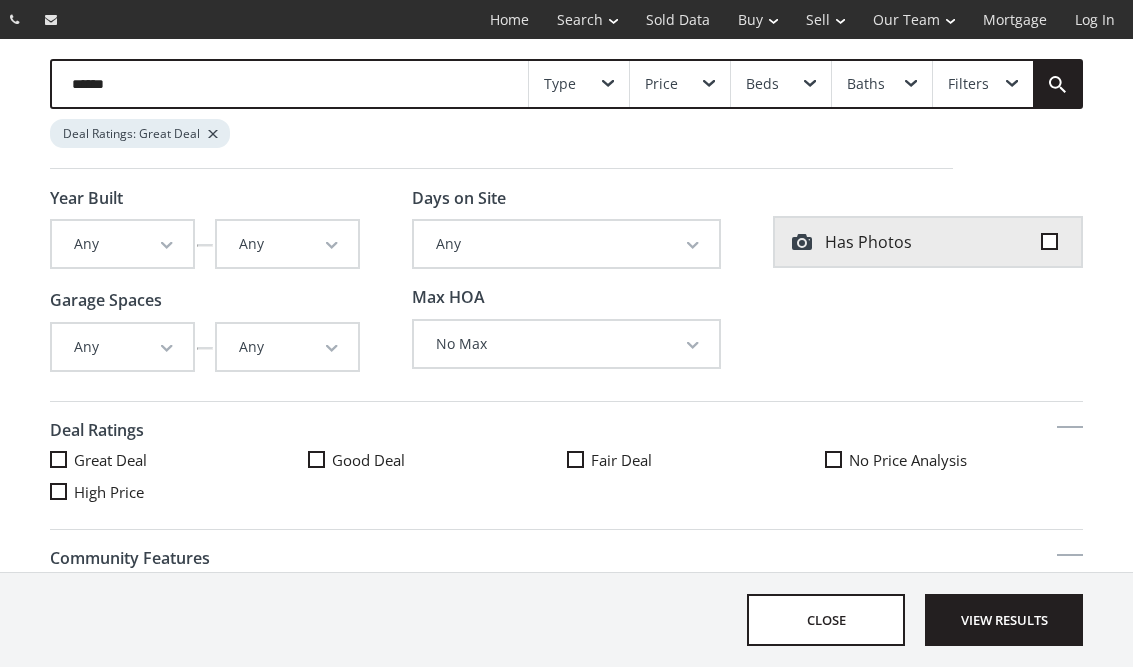 scroll, scrollTop: 106, scrollLeft: 0, axis: vertical 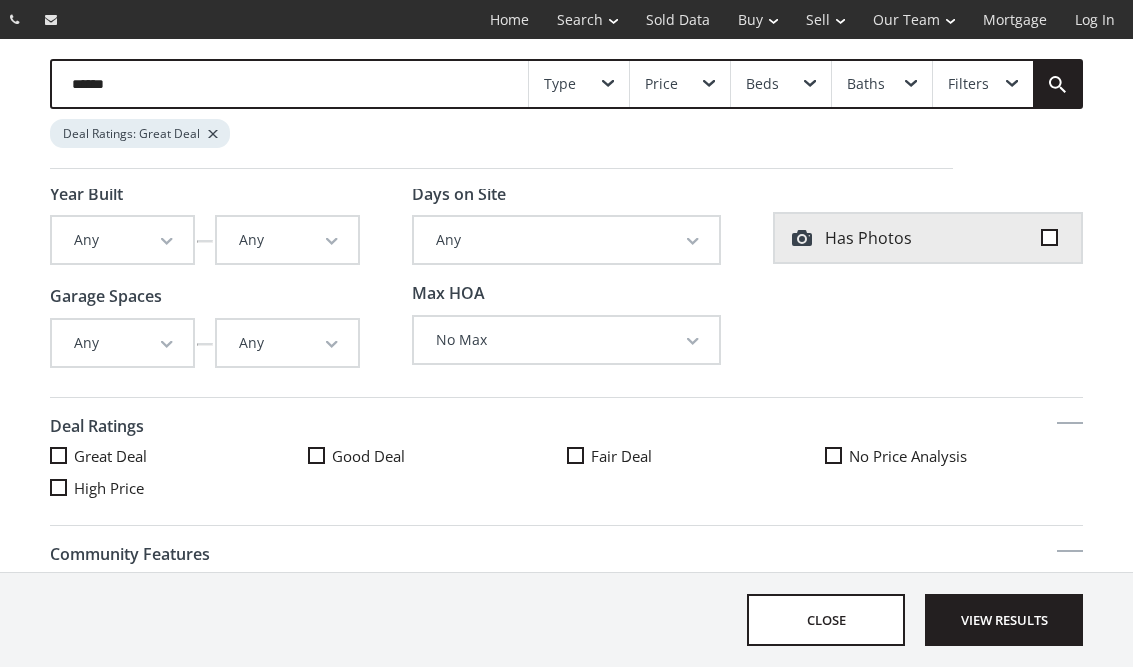 click on "View Results" at bounding box center (1004, 620) 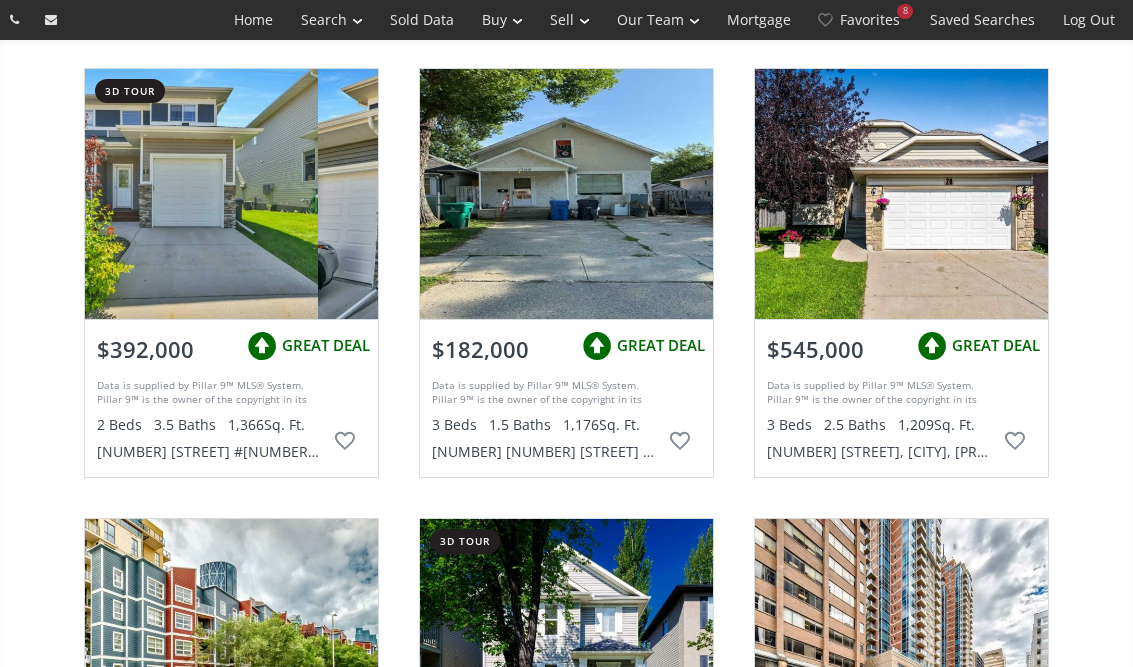 scroll, scrollTop: 0, scrollLeft: 0, axis: both 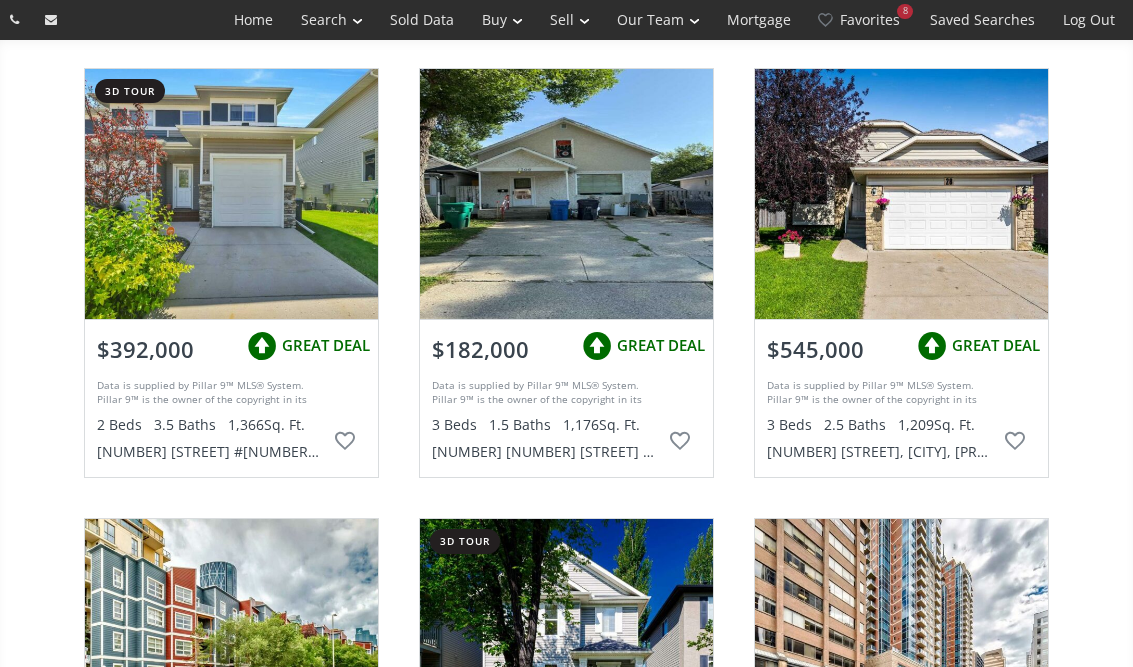 click on "Advanced Search" at bounding box center (0, 0) 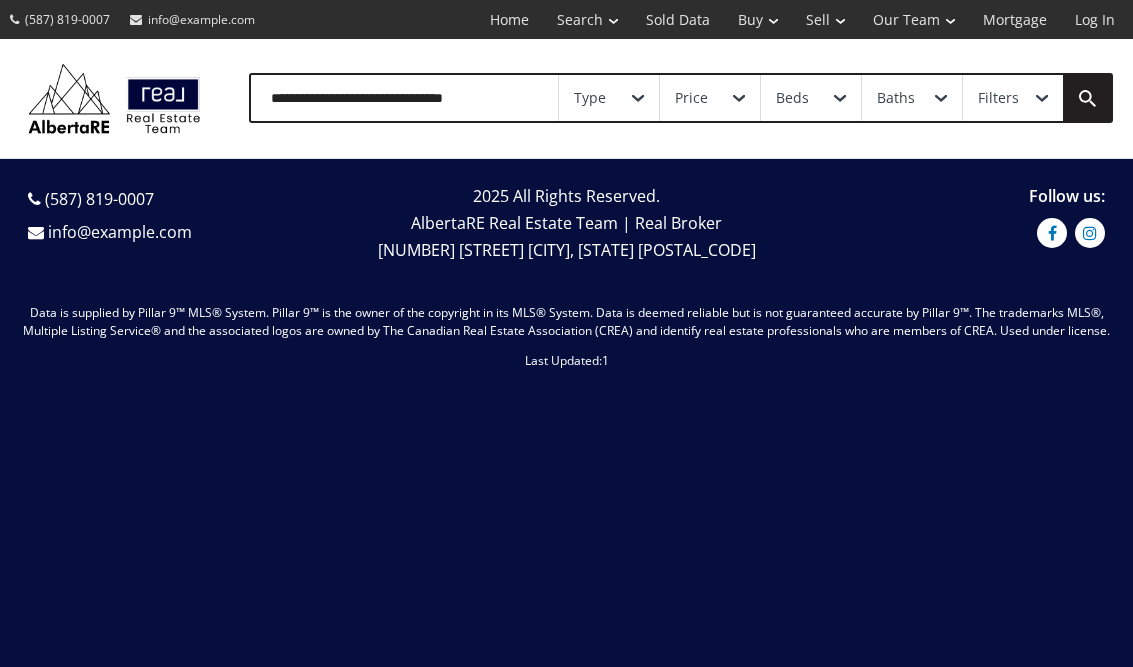 scroll, scrollTop: 0, scrollLeft: 0, axis: both 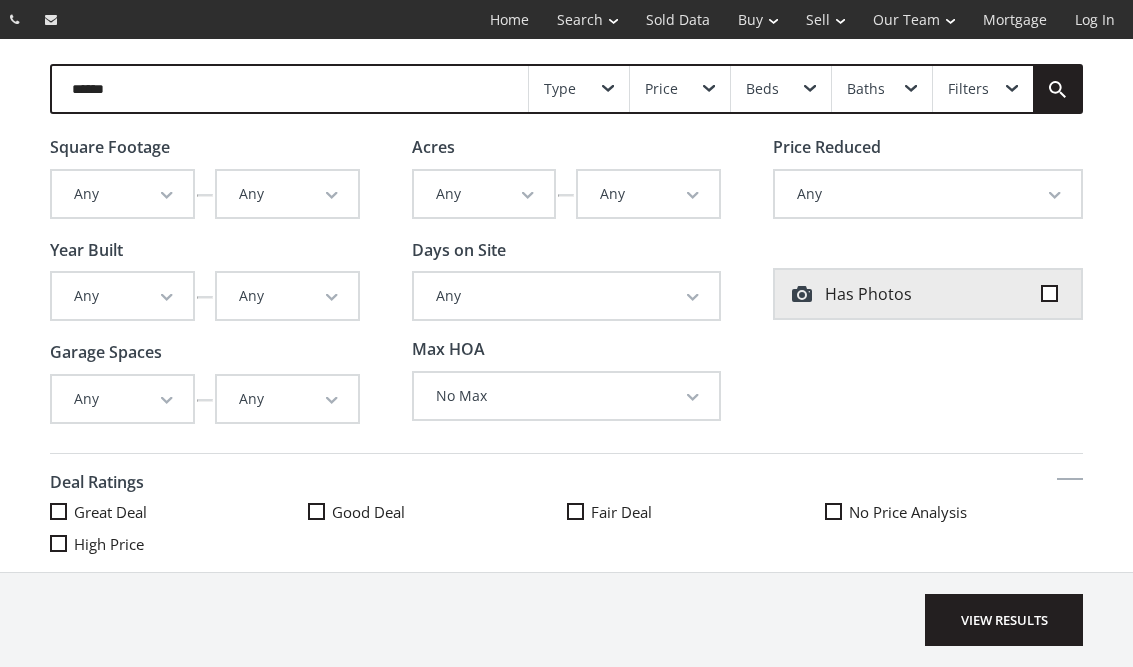 click at bounding box center (608, 89) 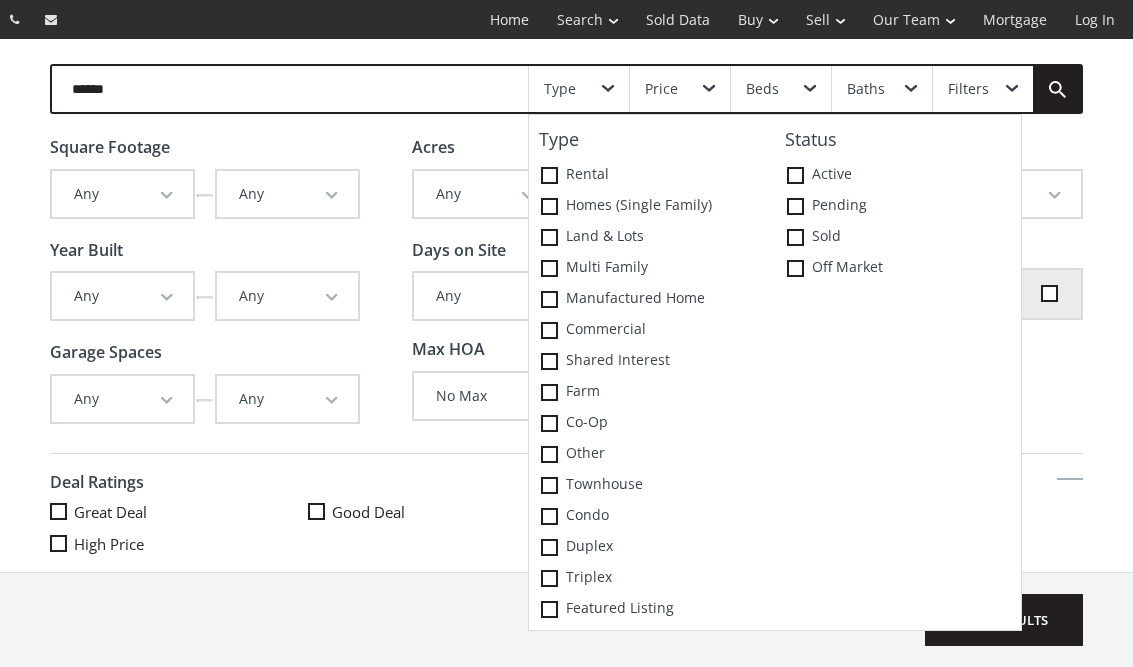 click at bounding box center (549, 516) 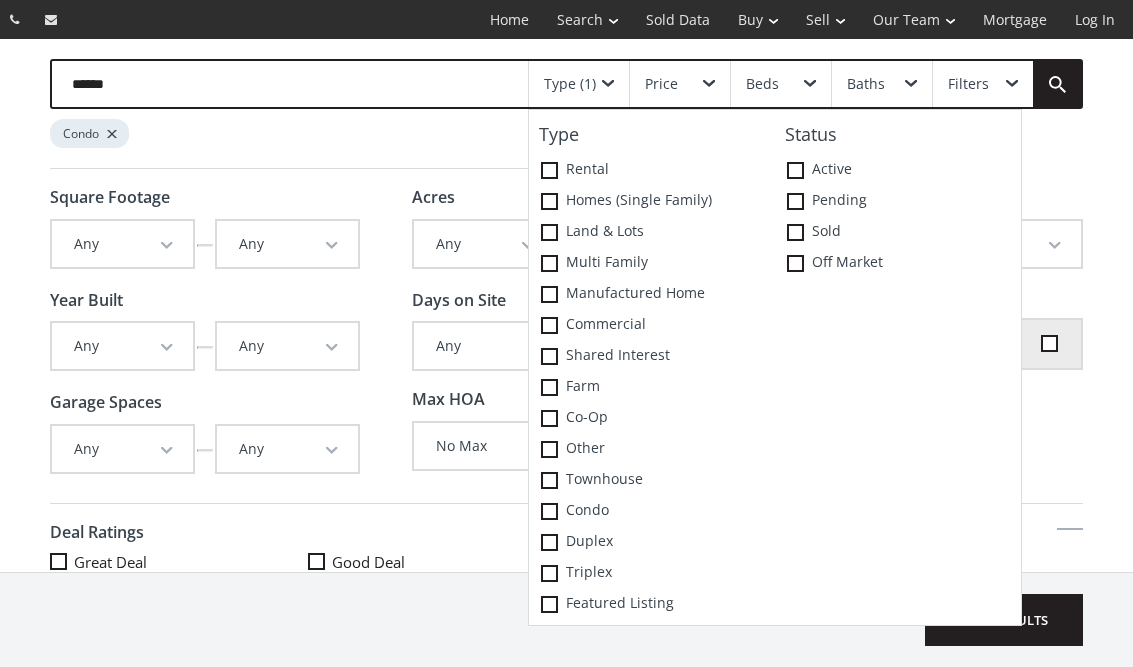 click at bounding box center (810, 84) 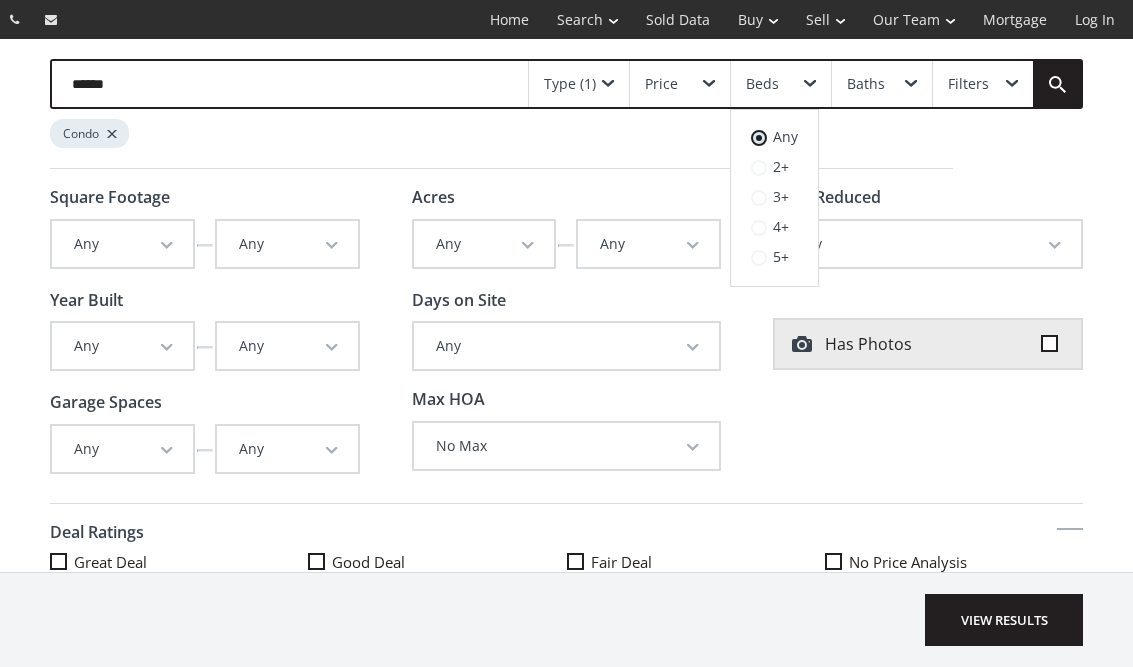 click on "2+" at bounding box center [774, 168] 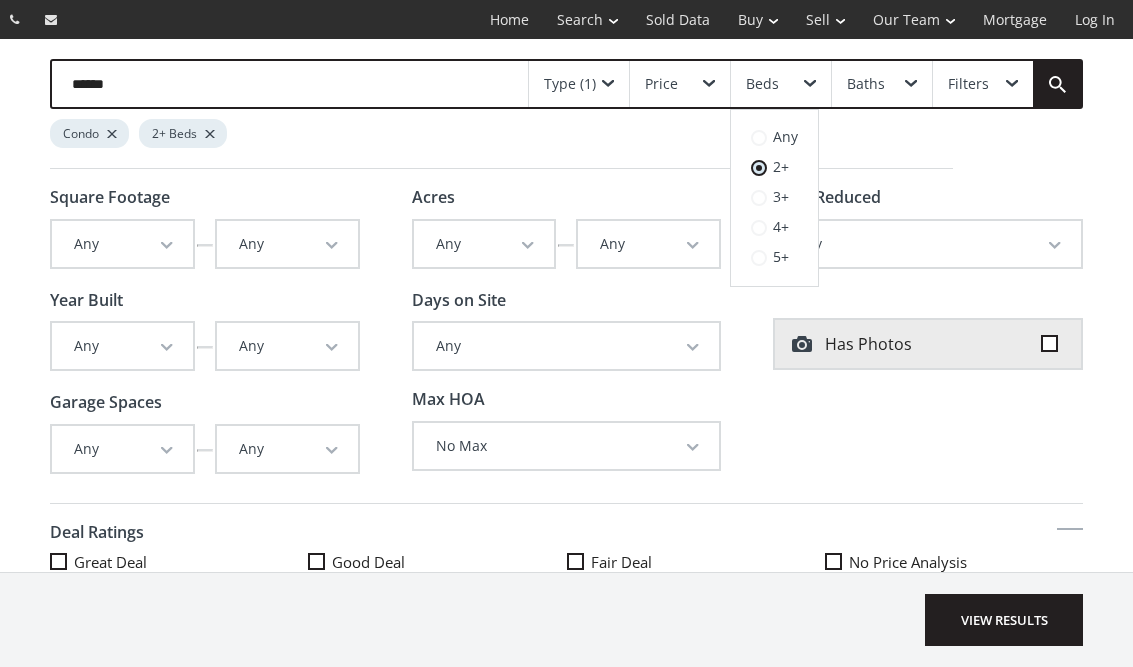 click on "Square Footage Any   Any 500 550 600 650 700 750 800 850 900 950 1,000 1,050 1,100 1,150 1,200 1,250 1,500 1,750 1,800 1,850 1,900 1,950 2,000 2,250 2,500 2,750 3,000 3,500 4,000 4,500 5,000 Any   Any 500 550 600 650 700 750 800 850 900 950 1,000 1,050 1,100 1,150 1,200 1,250 1,500 1,750 1,800 1,850 1,900 1,950 2,000 2,250 2,500 2,750 3,000 3,500 4,000 4,500 5,000 Year Built Any   Any 1900 1920 1930 1940 1950 1960 1970 1980 1990 1995 2000 2005 2006 2007 2008 2009 2010 2011 2012 2013 2014 2015 2016 2017 2018 2019 2020 2021 2022 2023 2024 2025 Any   Any 1900 1920 1930 1940 1950 1960 1970 1980 1990 1995 2000 2005 2006 2007 2008 2009 2010 2011 2012 2013 2014 2015 2016 2017 2018 2019 2020 2021 2022 2023 2024 2025 Garage Spaces Any   Any 1 2 3 4 5 Any   Any 1 2 3 4 5 Acres Any   Any 1/100 1/8 1/4 1/2 3/4 1 2 3 4 5 6 7 8 9 10 20 50 100 Any   Any 1/100 1/8 1/4 1/2 3/4 1 2 3 4 5 6 7 8 9 10 20 50 100 Days on Site Any   Any New Listings (Since Yesterday) Less than 3 days Less than 7 days Less than 14 days Max HOA No Max" at bounding box center (566, 380) 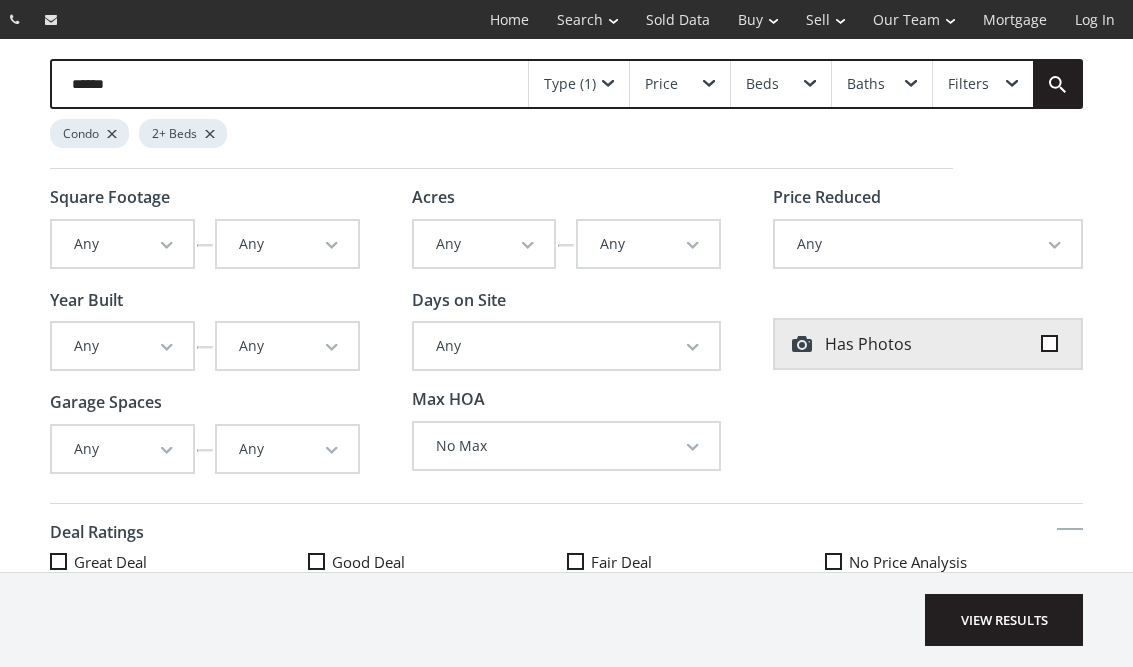 scroll, scrollTop: 0, scrollLeft: 0, axis: both 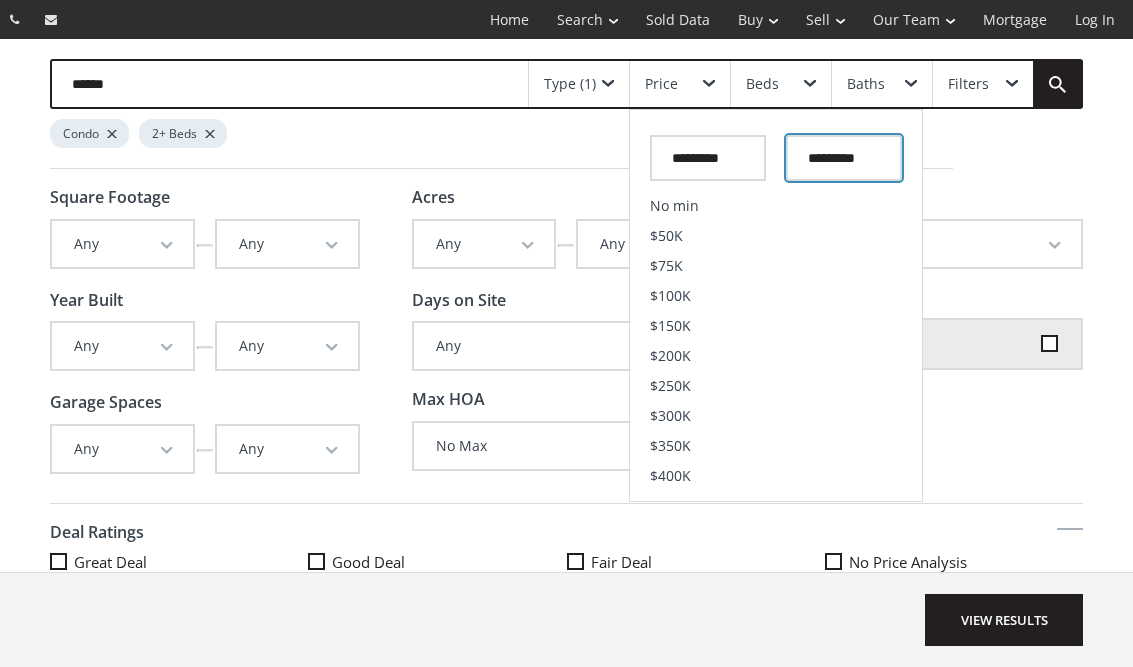 click at bounding box center (844, 158) 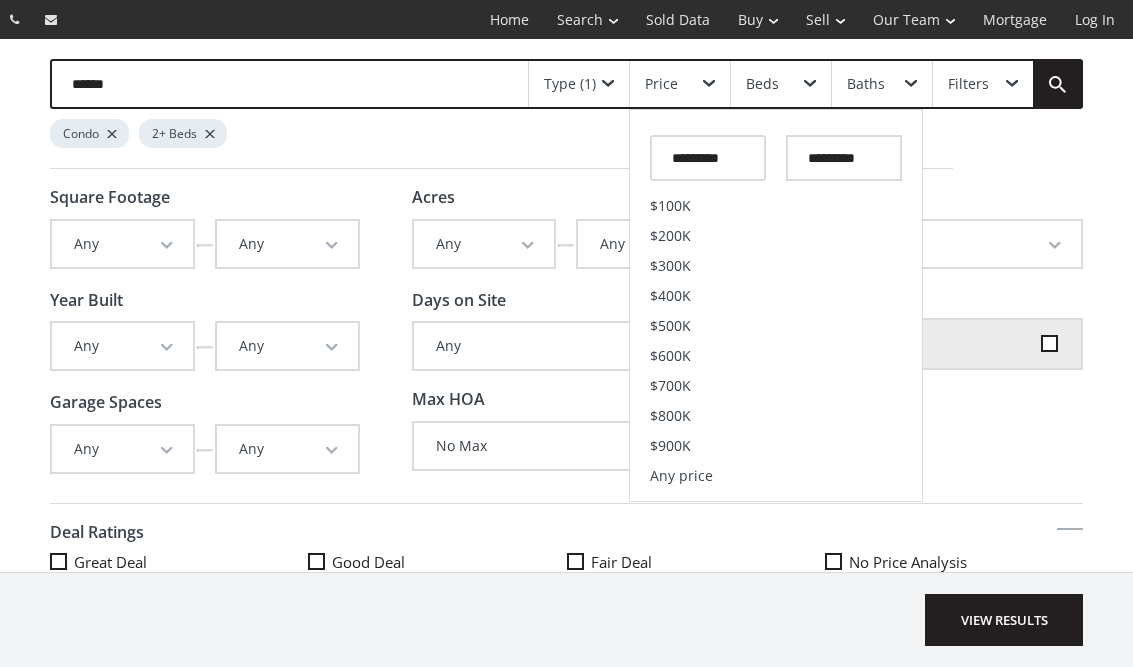 click on "$400K" at bounding box center [670, 296] 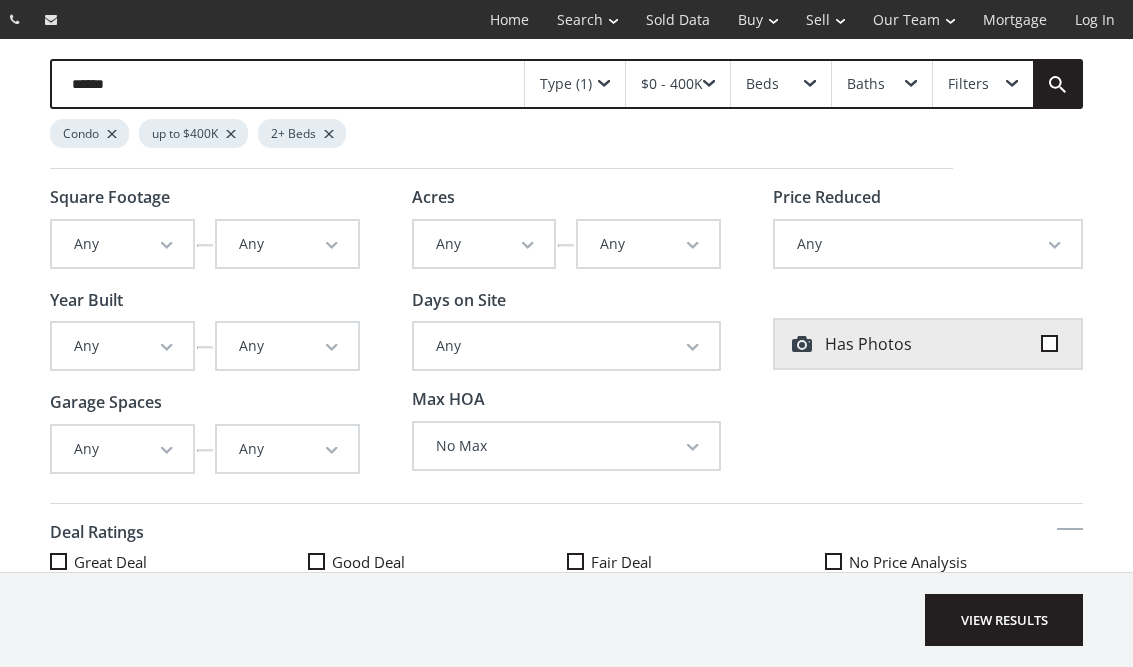 click on "View Results" at bounding box center [1004, 620] 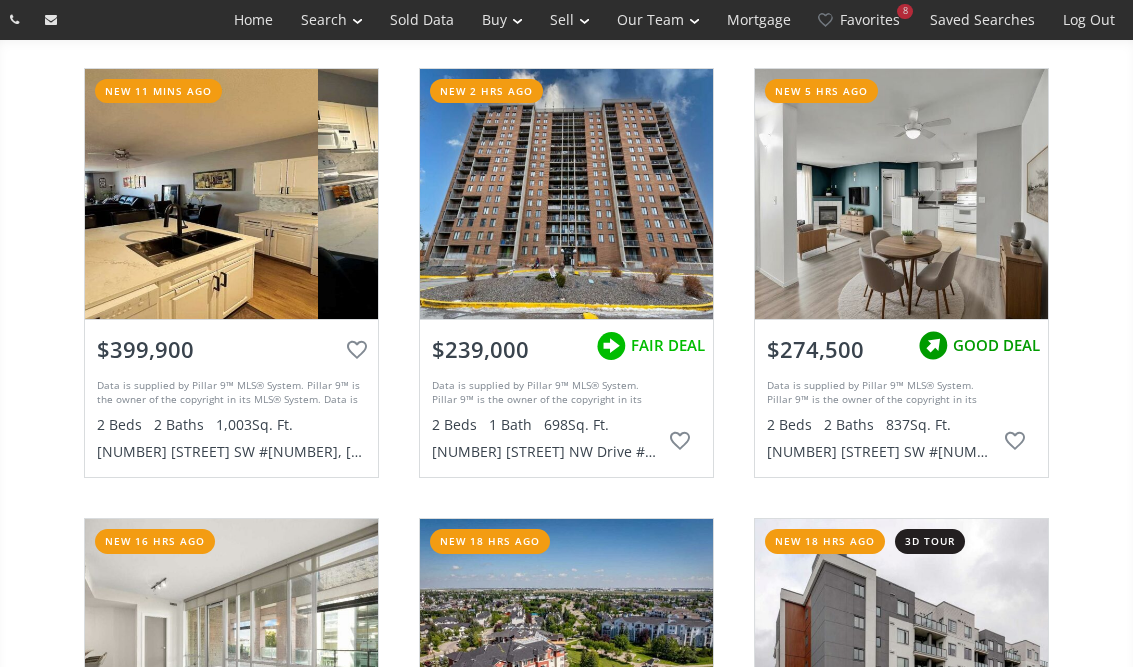 scroll, scrollTop: 0, scrollLeft: 0, axis: both 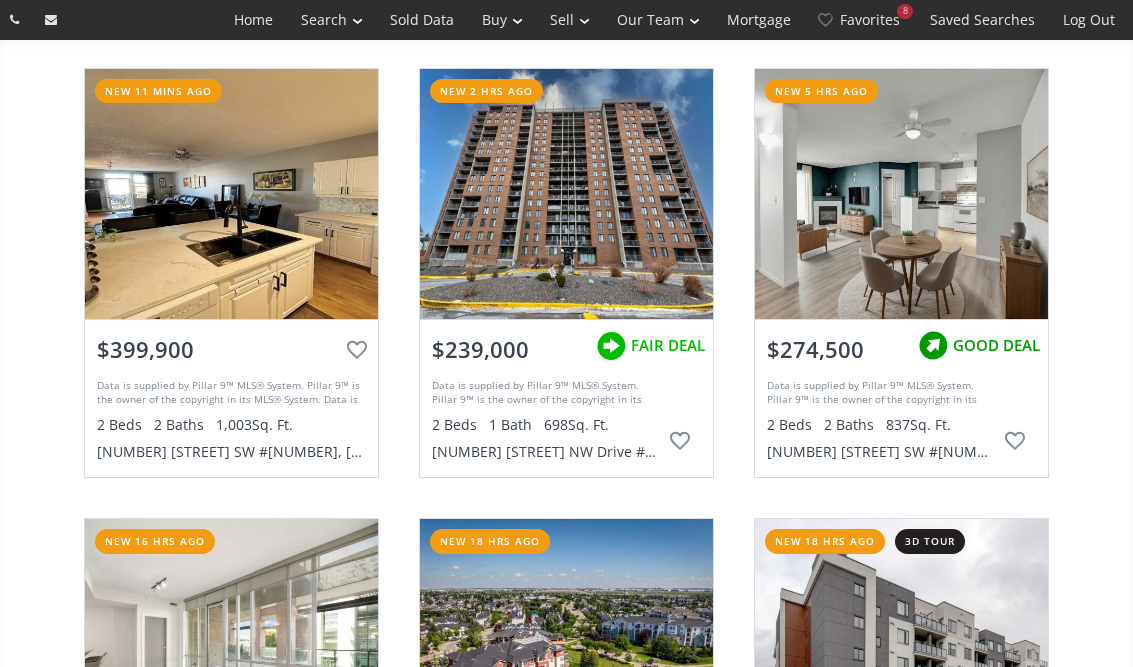 click on "Advanced Search" at bounding box center (0, 0) 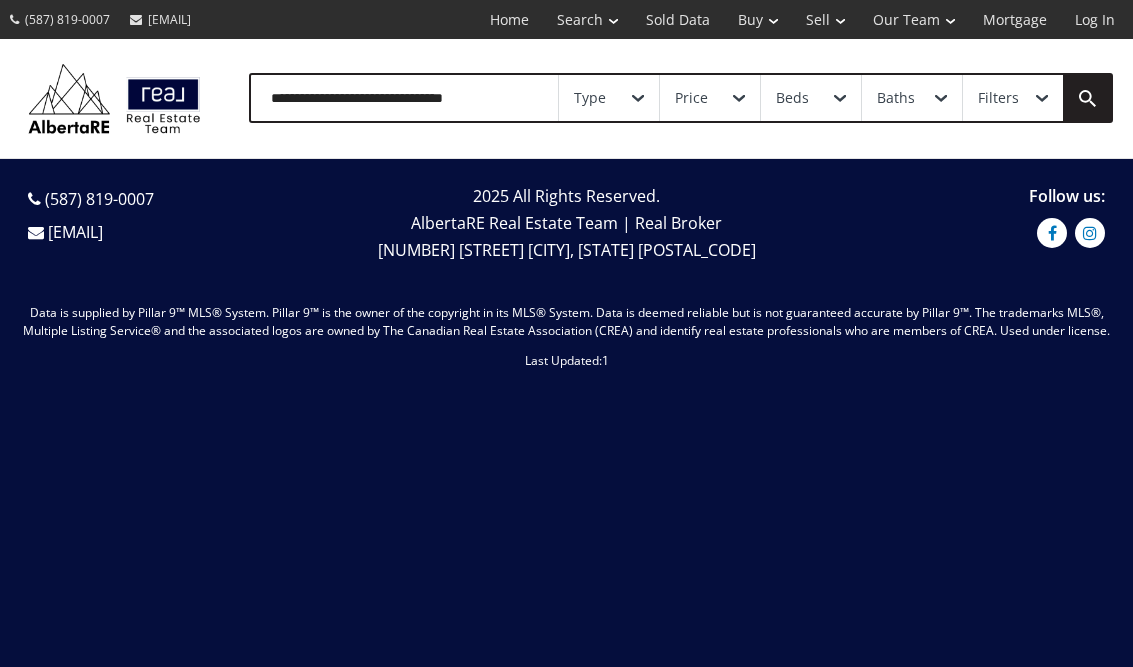 scroll, scrollTop: 0, scrollLeft: 0, axis: both 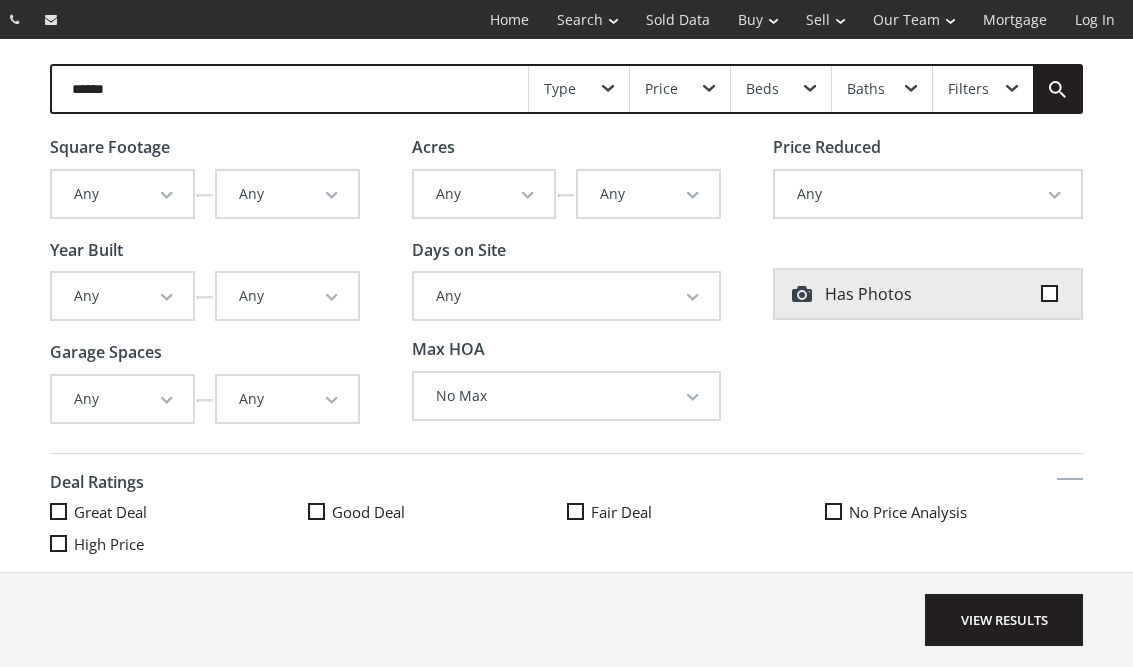 click on "Type" at bounding box center [579, 89] 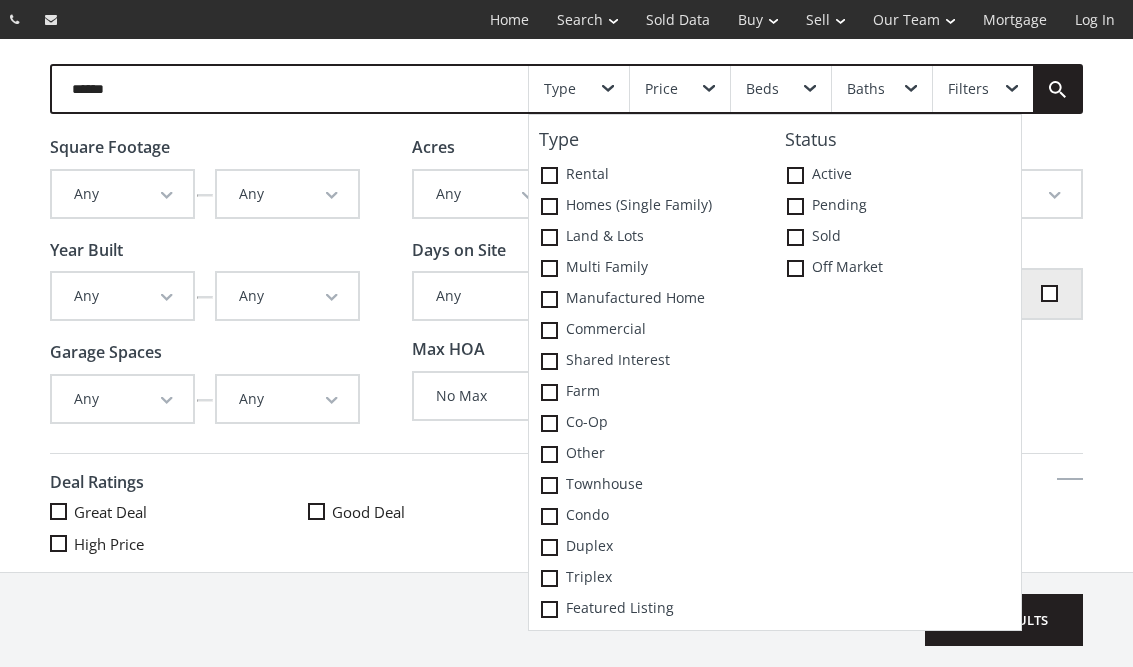 click at bounding box center [549, 516] 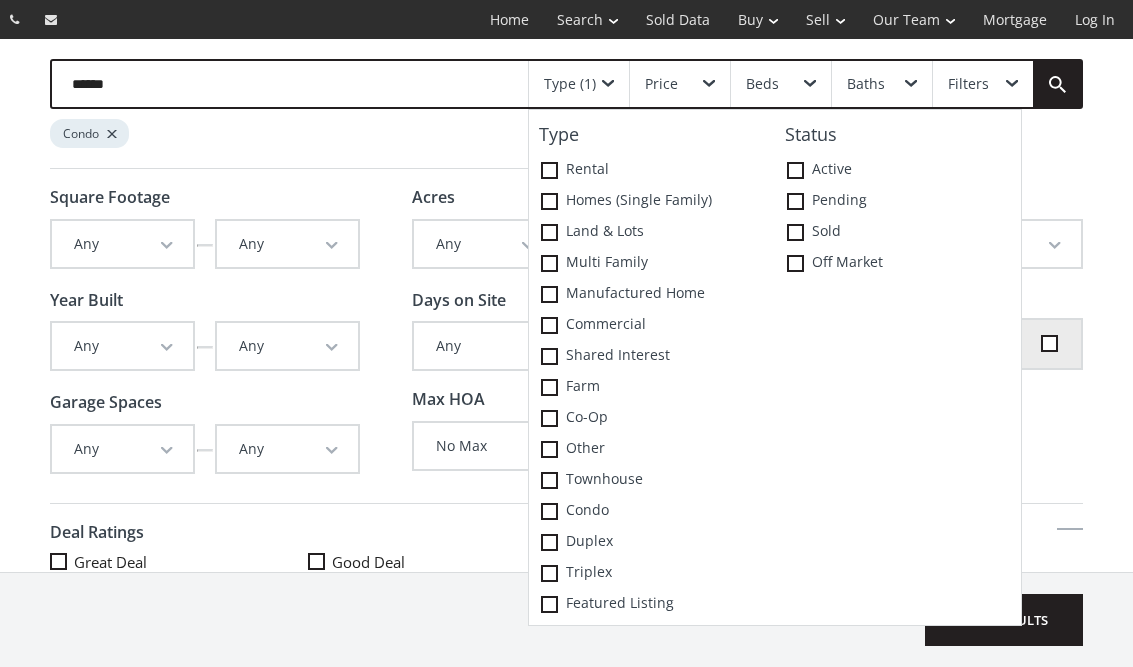 click on "Price" at bounding box center [680, 84] 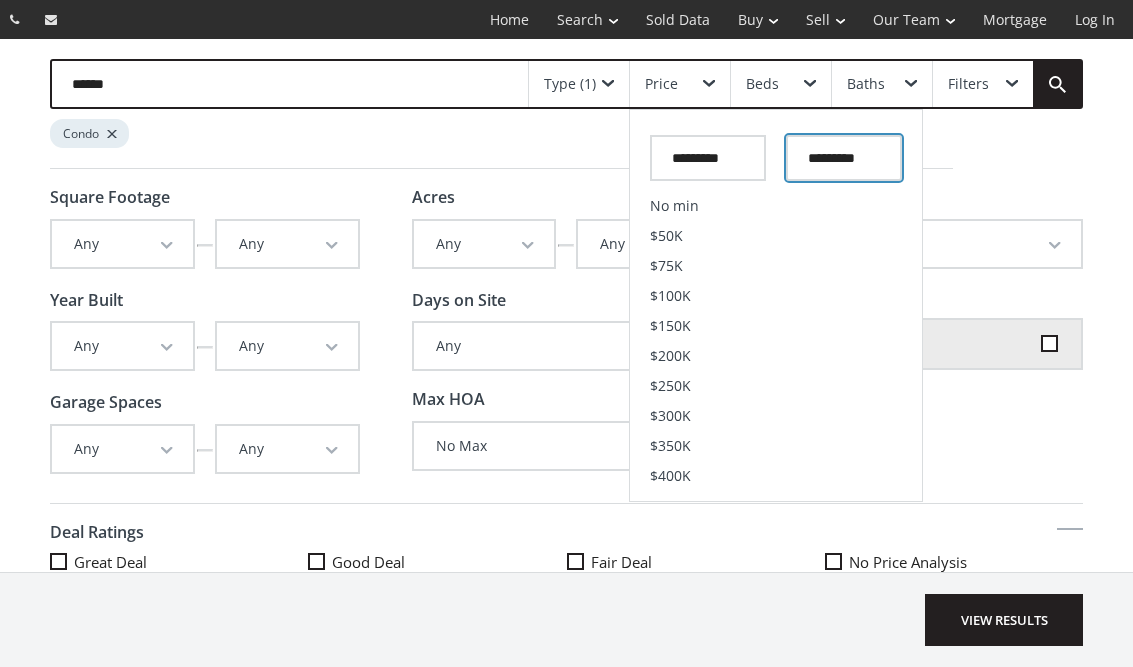 click at bounding box center [844, 158] 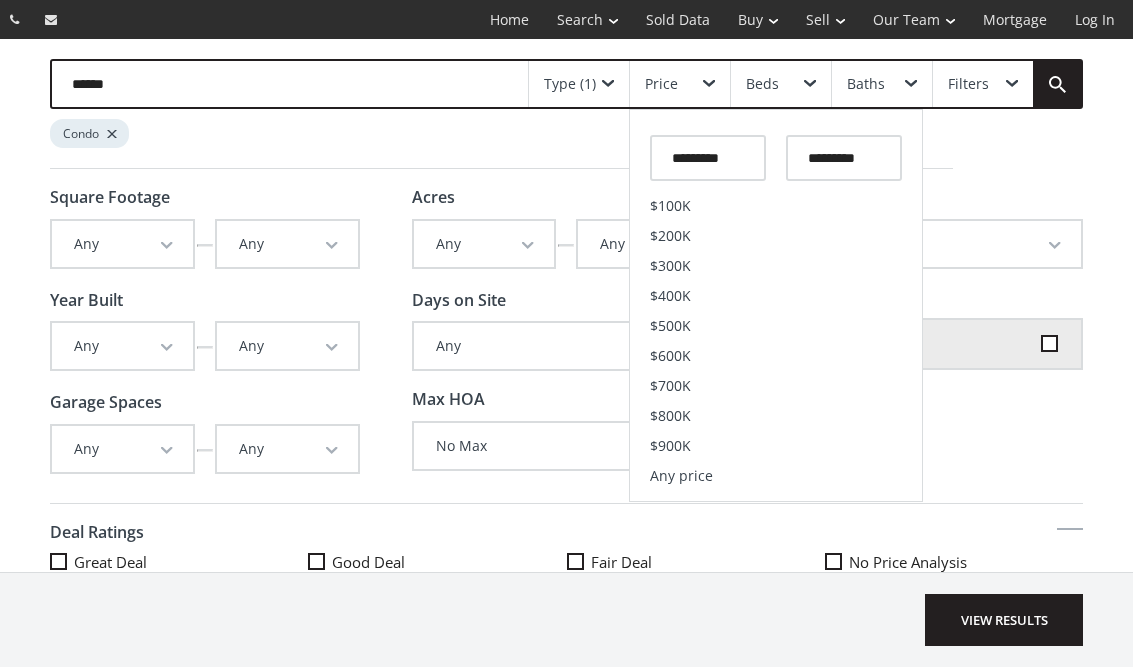 click on "$400K" at bounding box center (670, 296) 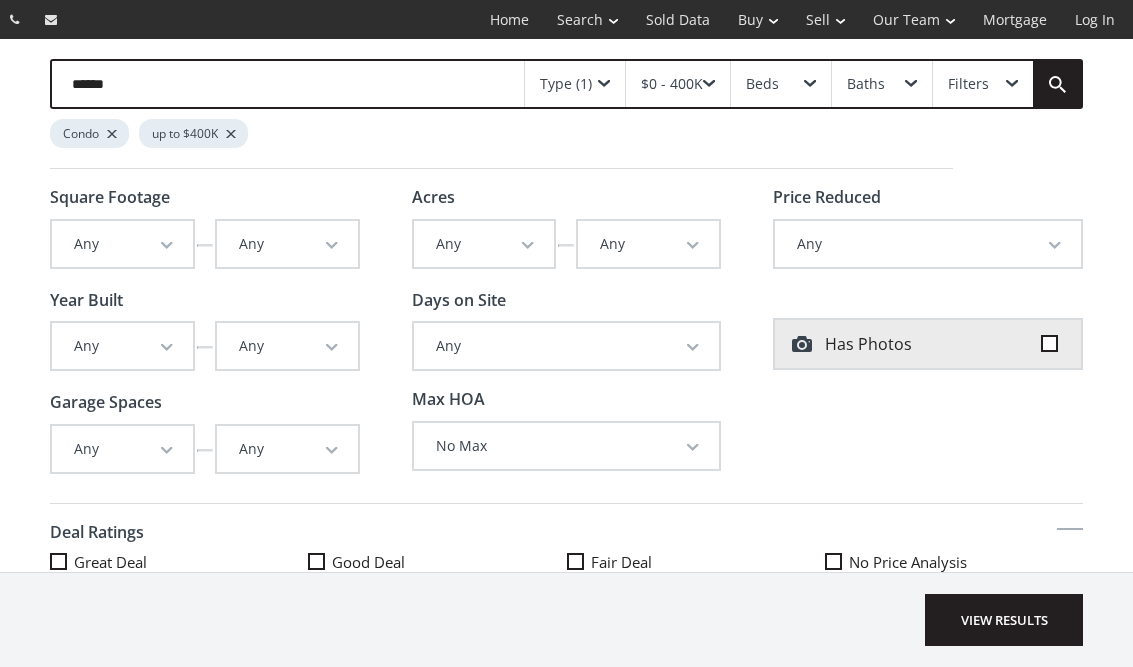 click on "Beds" at bounding box center (781, 84) 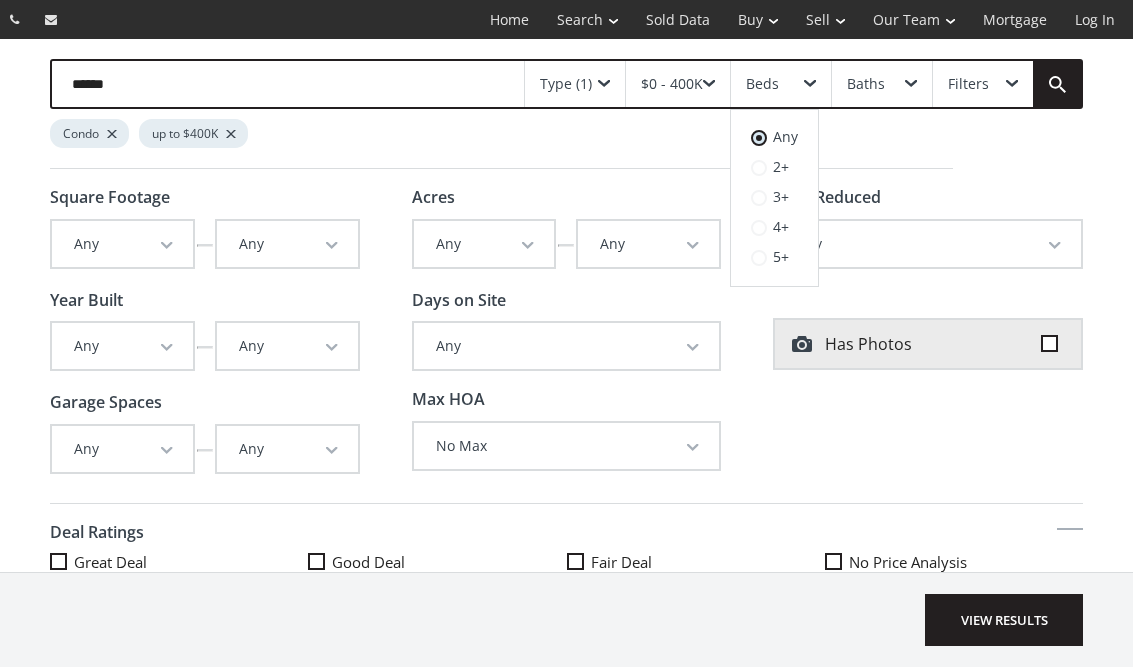 click at bounding box center (759, 168) 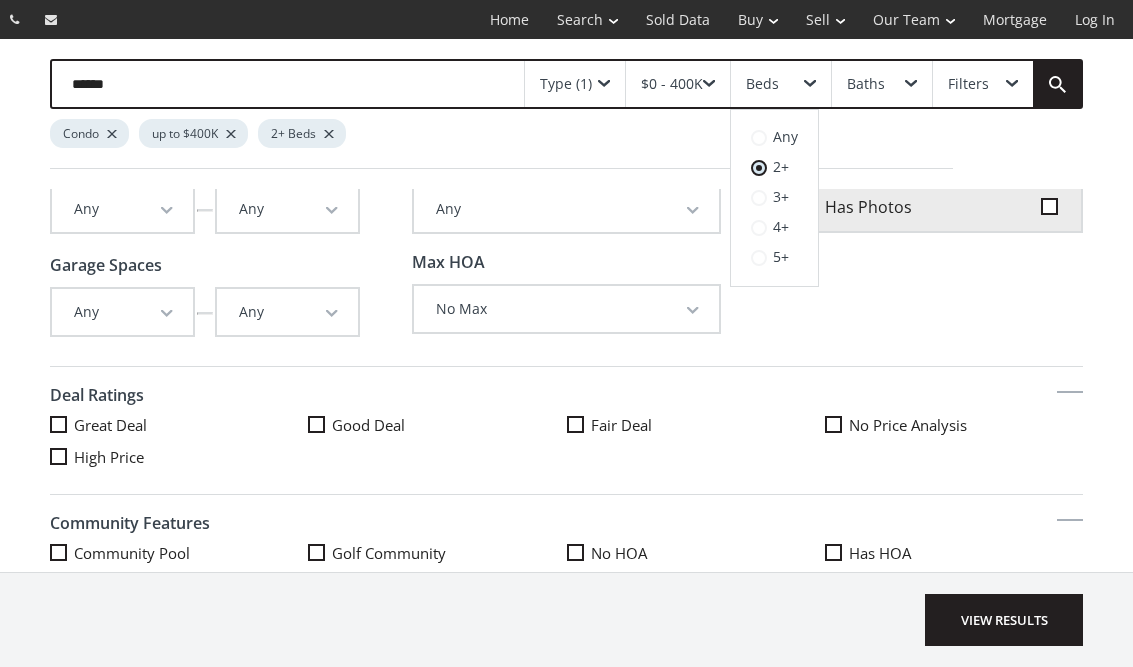 scroll, scrollTop: 136, scrollLeft: 0, axis: vertical 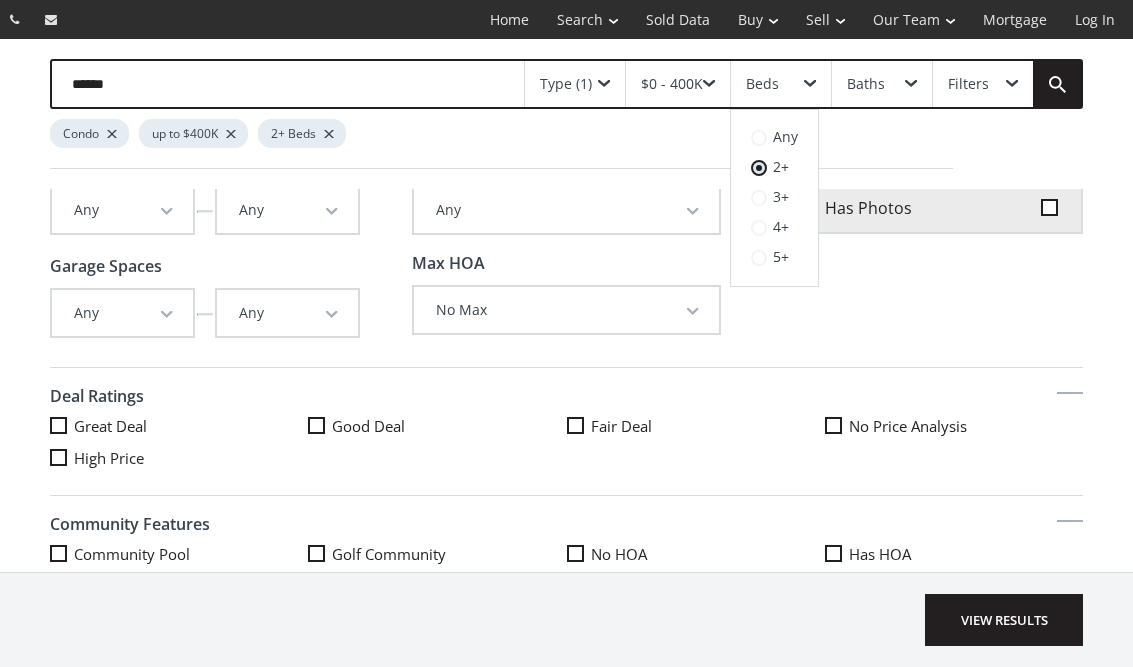 click at bounding box center (58, 425) 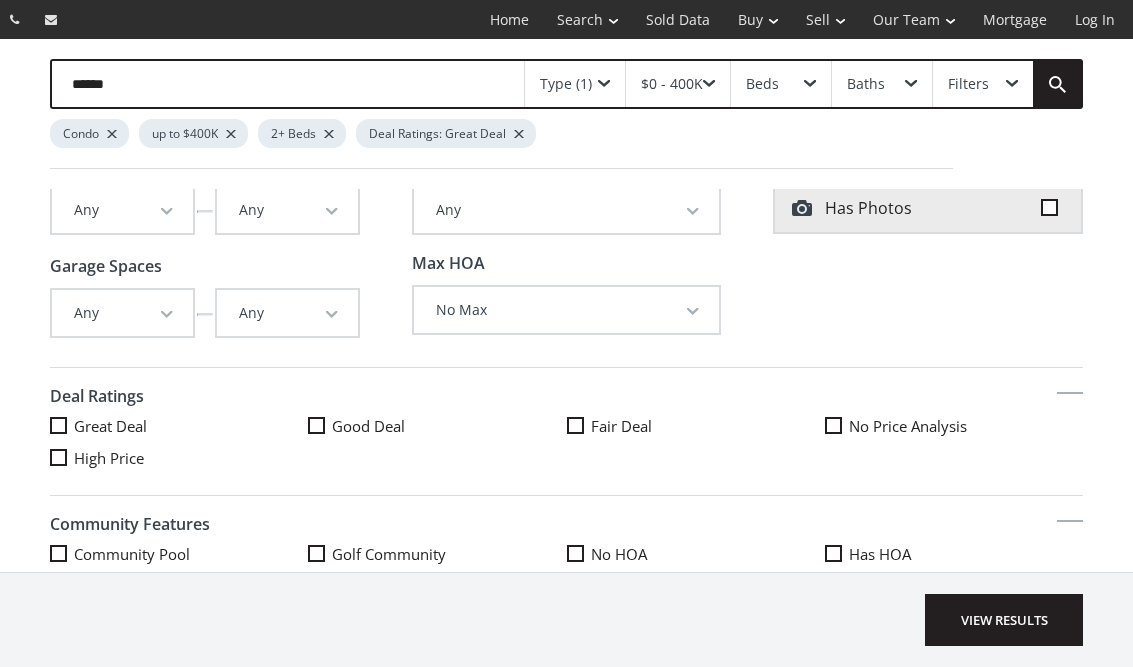 click on "View Results" at bounding box center [1004, 620] 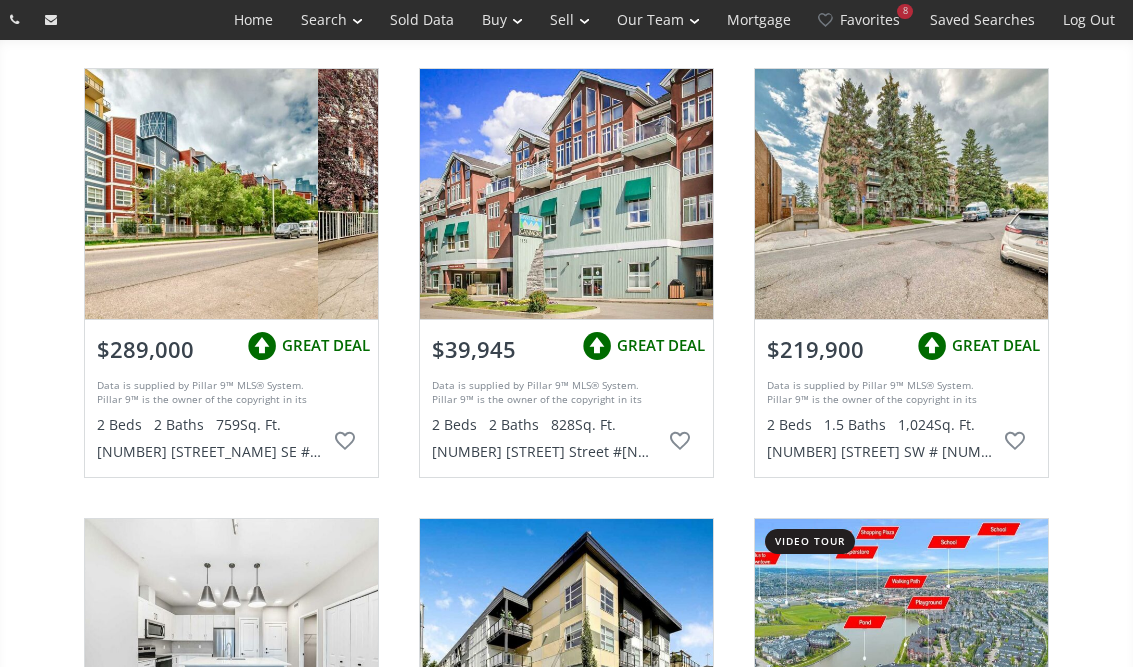 scroll, scrollTop: 0, scrollLeft: 0, axis: both 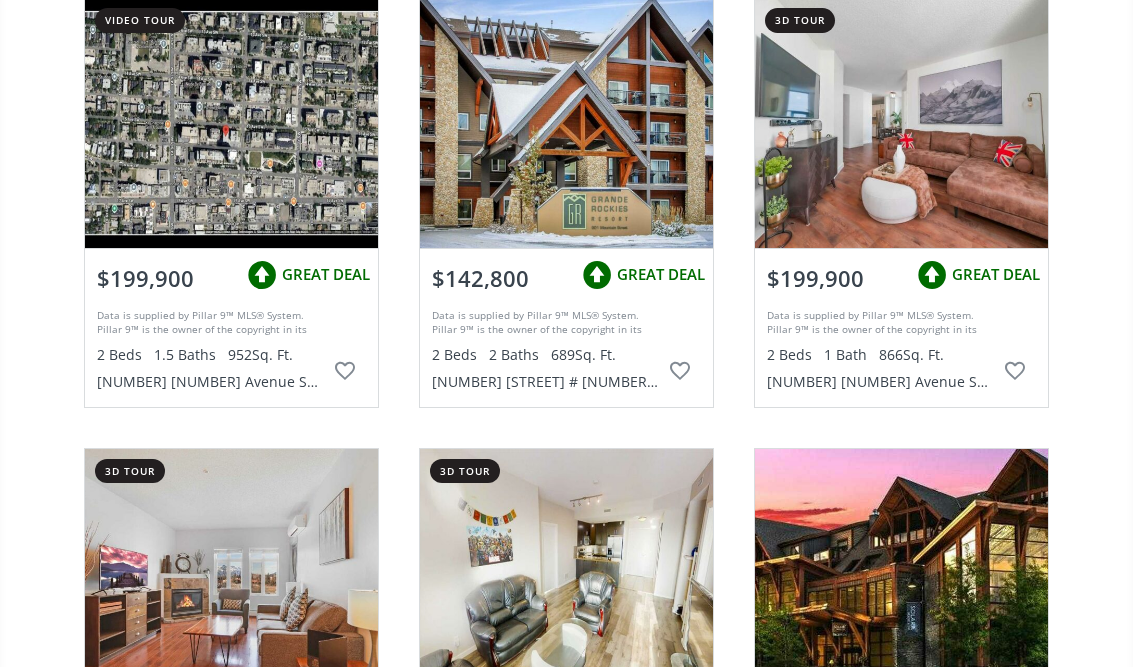 click on "video tour [PRICE] GREAT DEAL Data is supplied by Pillar 9™ MLS® System. Pillar 9™ is the owner of the copyright in its MLS® System. Data is deemed reliable but is not guaranteed accurate by Pillar 9™. The trademarks MLS®, Multiple Listing Service® and the associated logos are owned by The Canadian Real Estate Association (CREA) and identify the quality of services provided by real estate professionals who are members of CREA. Used under license.
Last updated: [DATE]  2   Beds   1.5   Baths   952  Sq. Ft. [NUMBER] [STREET] SW # [NUMBER], [CITY], [PROVINCE] [POSTAL_CODE]" at bounding box center (231, 202) 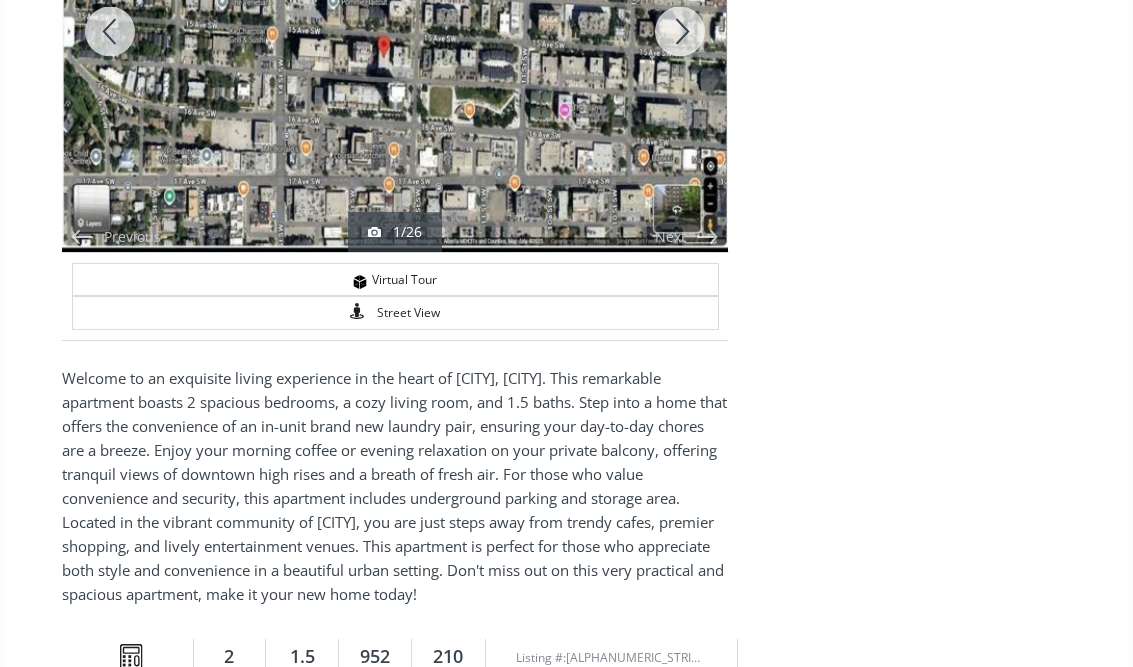 scroll, scrollTop: 87, scrollLeft: 0, axis: vertical 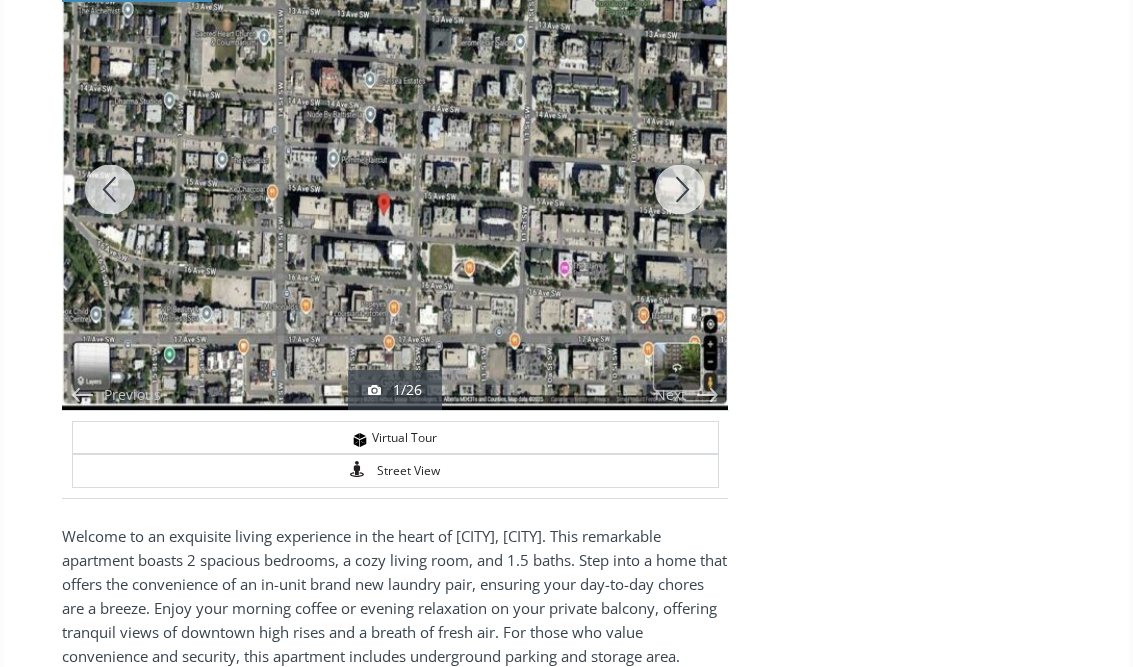 click at bounding box center [395, 189] 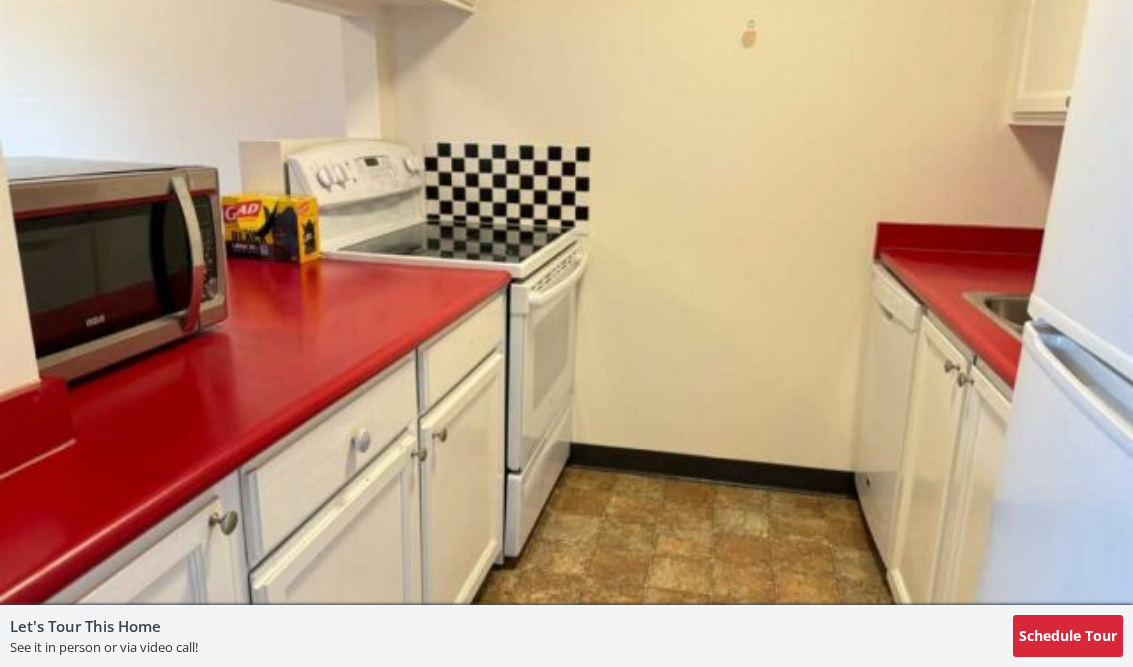scroll, scrollTop: 11440, scrollLeft: 0, axis: vertical 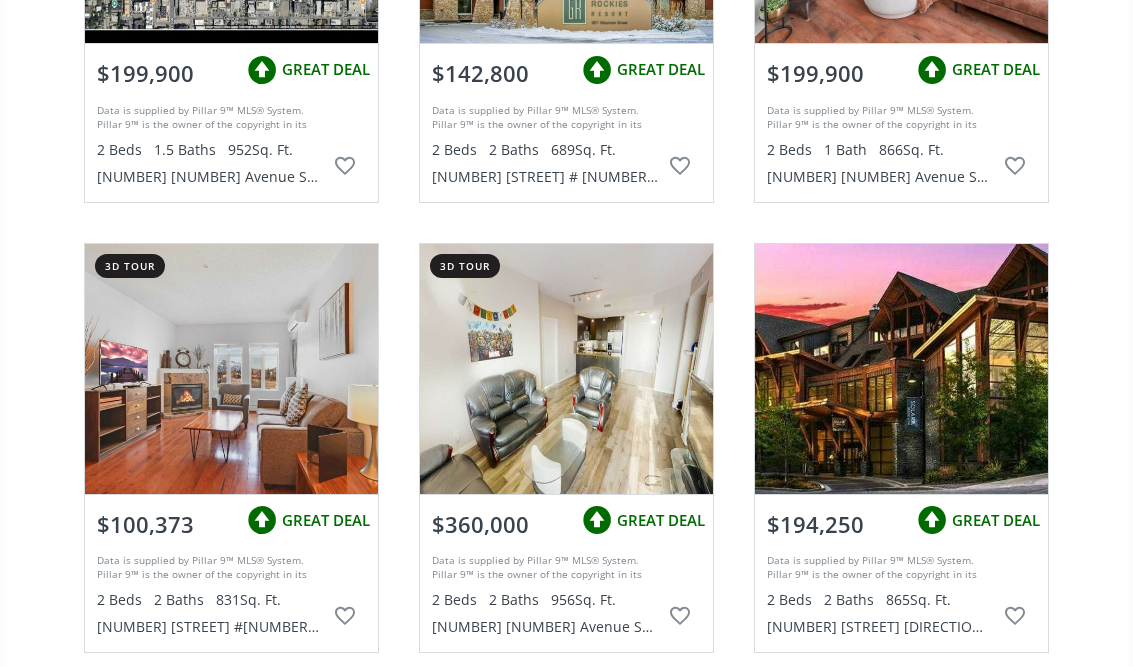 click at bounding box center [901, 369] 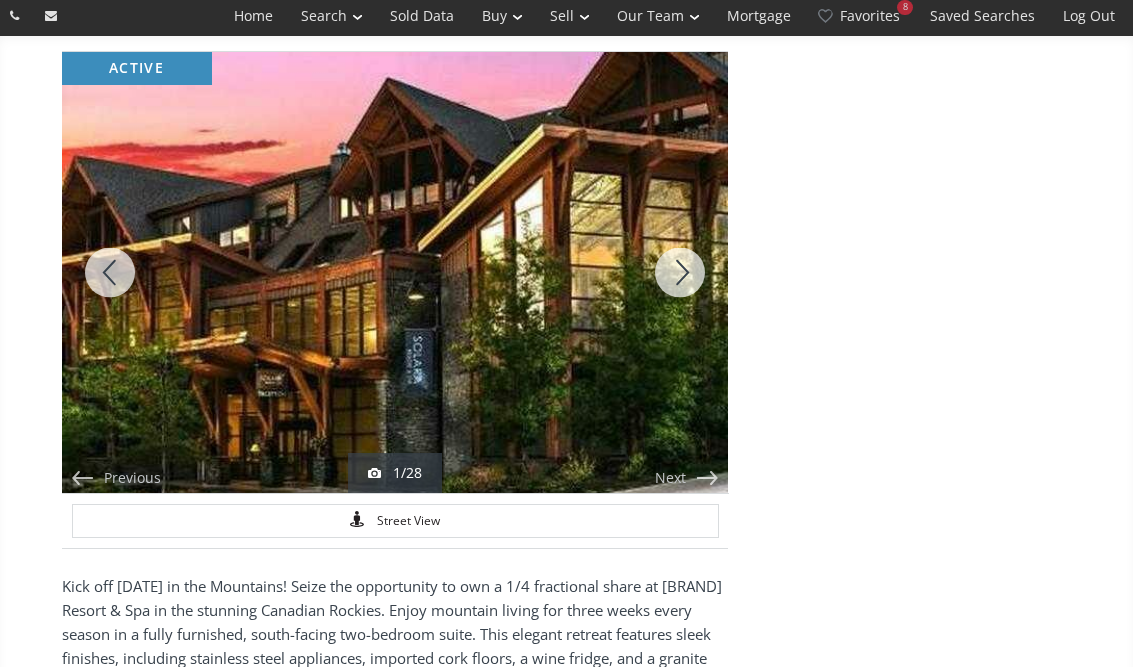 scroll, scrollTop: 0, scrollLeft: 0, axis: both 